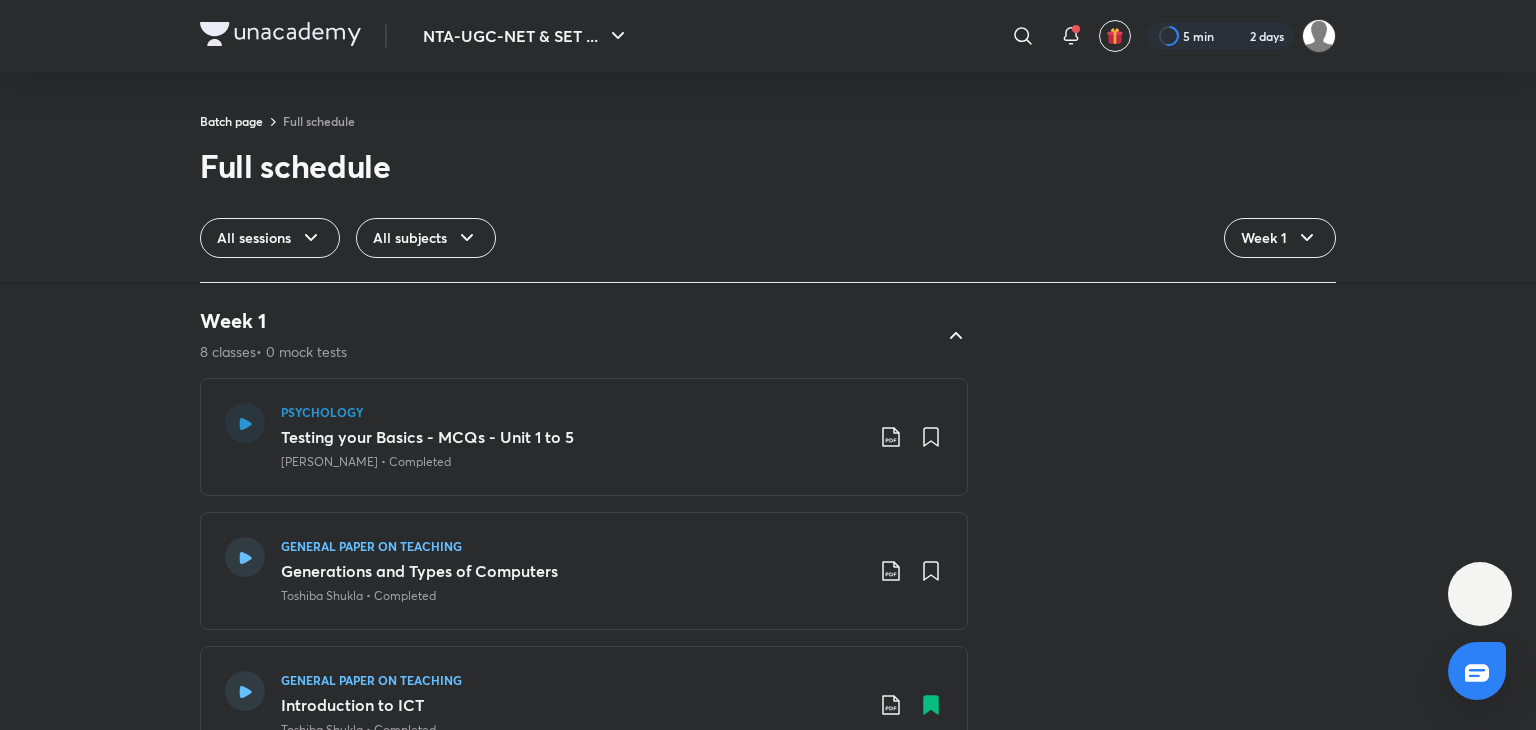 scroll, scrollTop: 0, scrollLeft: 0, axis: both 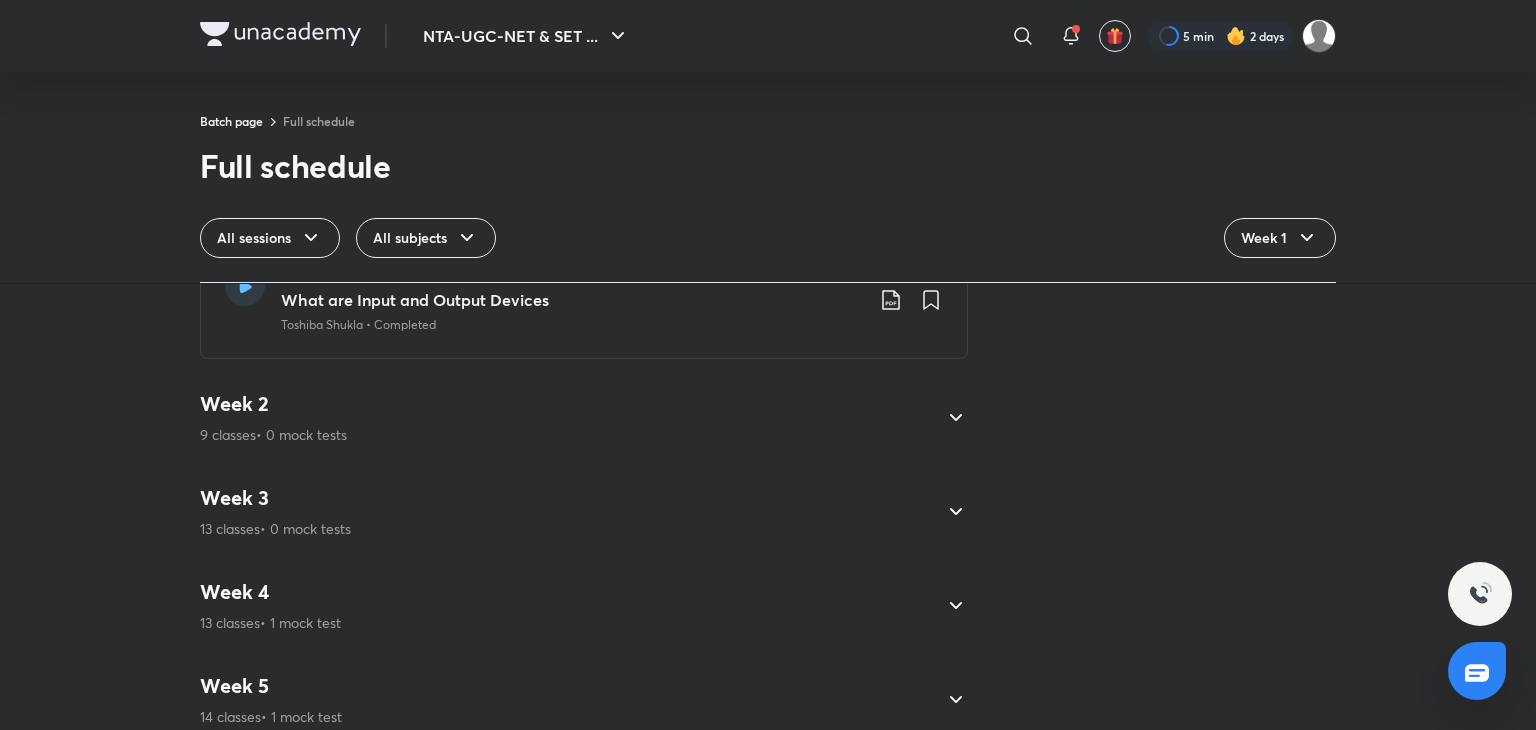 click on "Week 2 9 classes  •   0 mock tests" at bounding box center (584, 418) 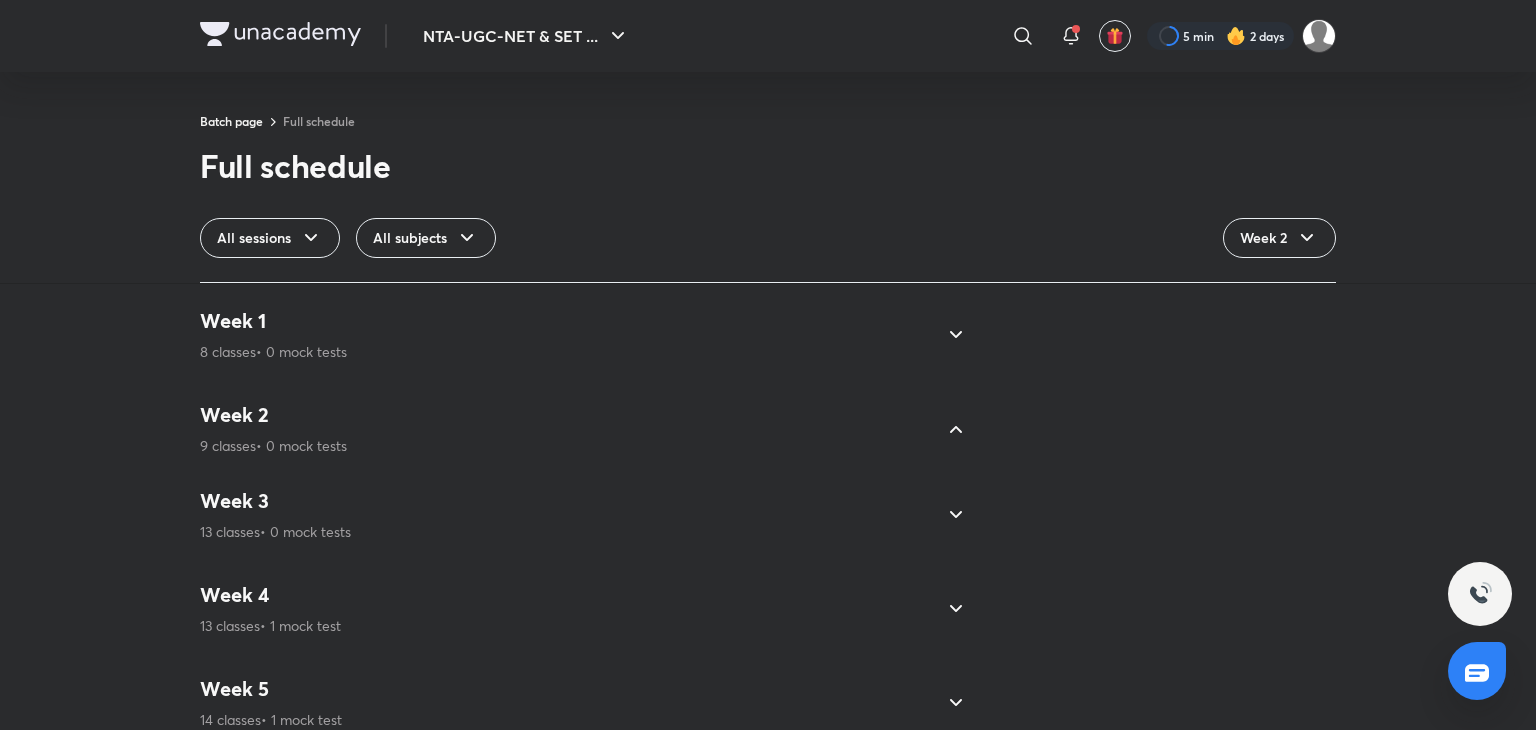 scroll, scrollTop: 20, scrollLeft: 0, axis: vertical 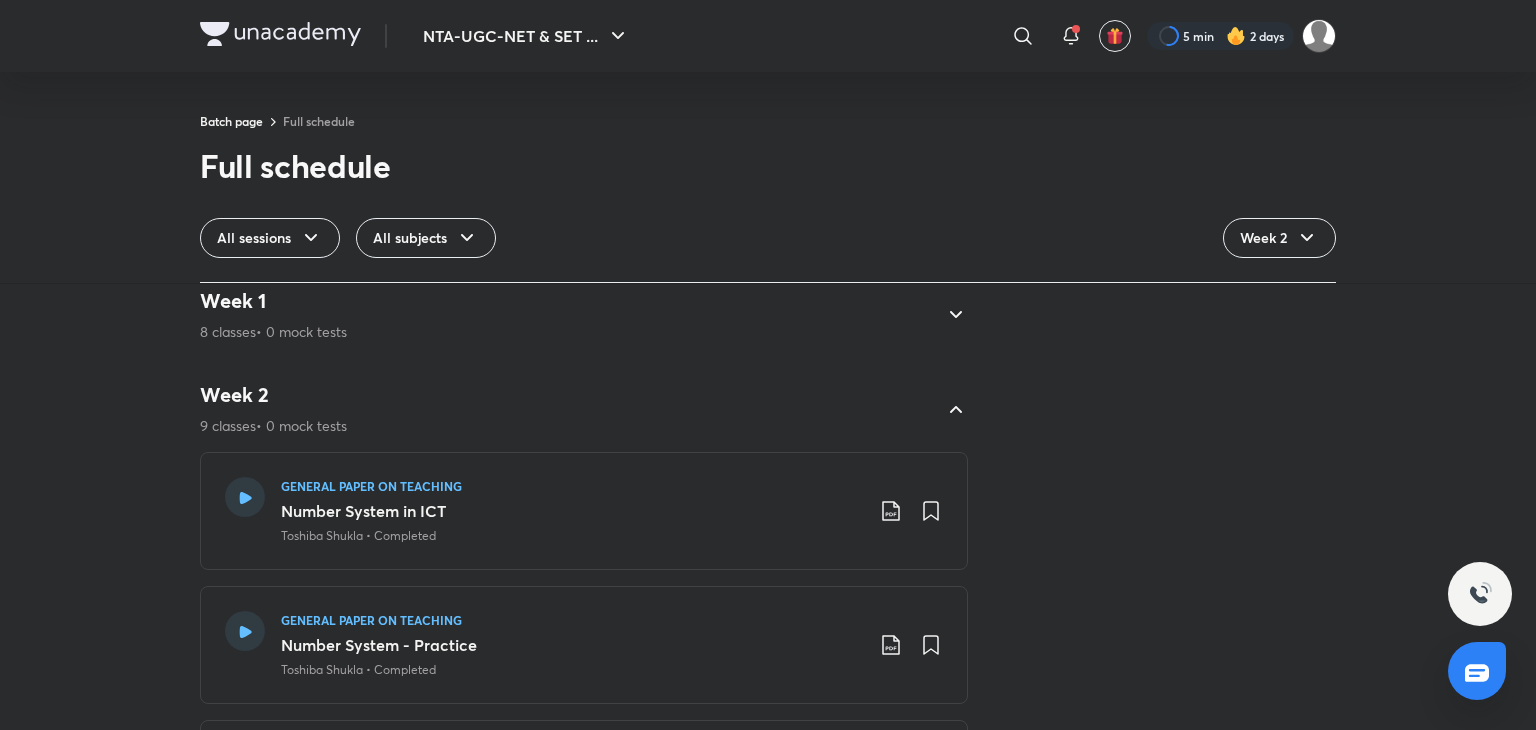 click on "Week 2" at bounding box center (273, 395) 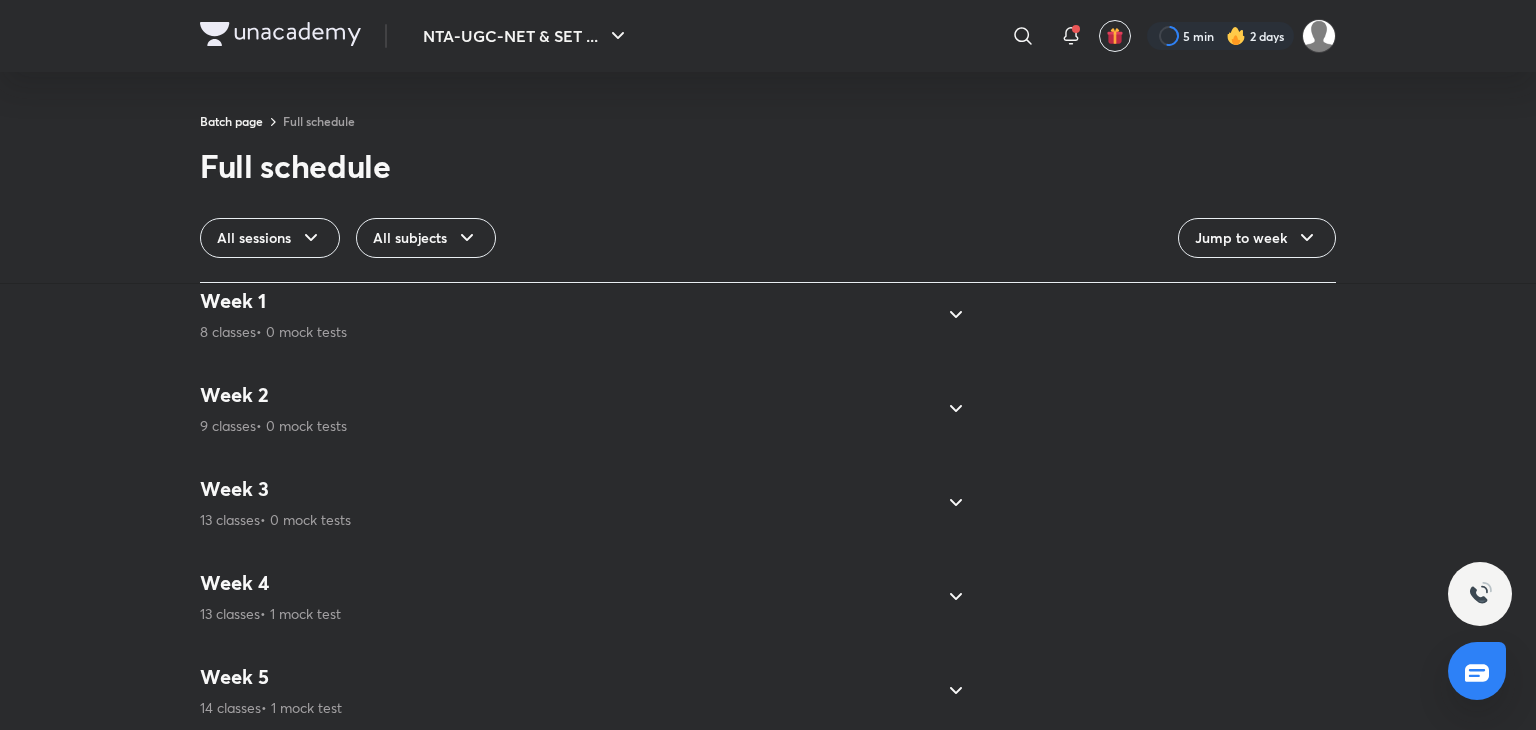 click on "Week 2" at bounding box center (273, 395) 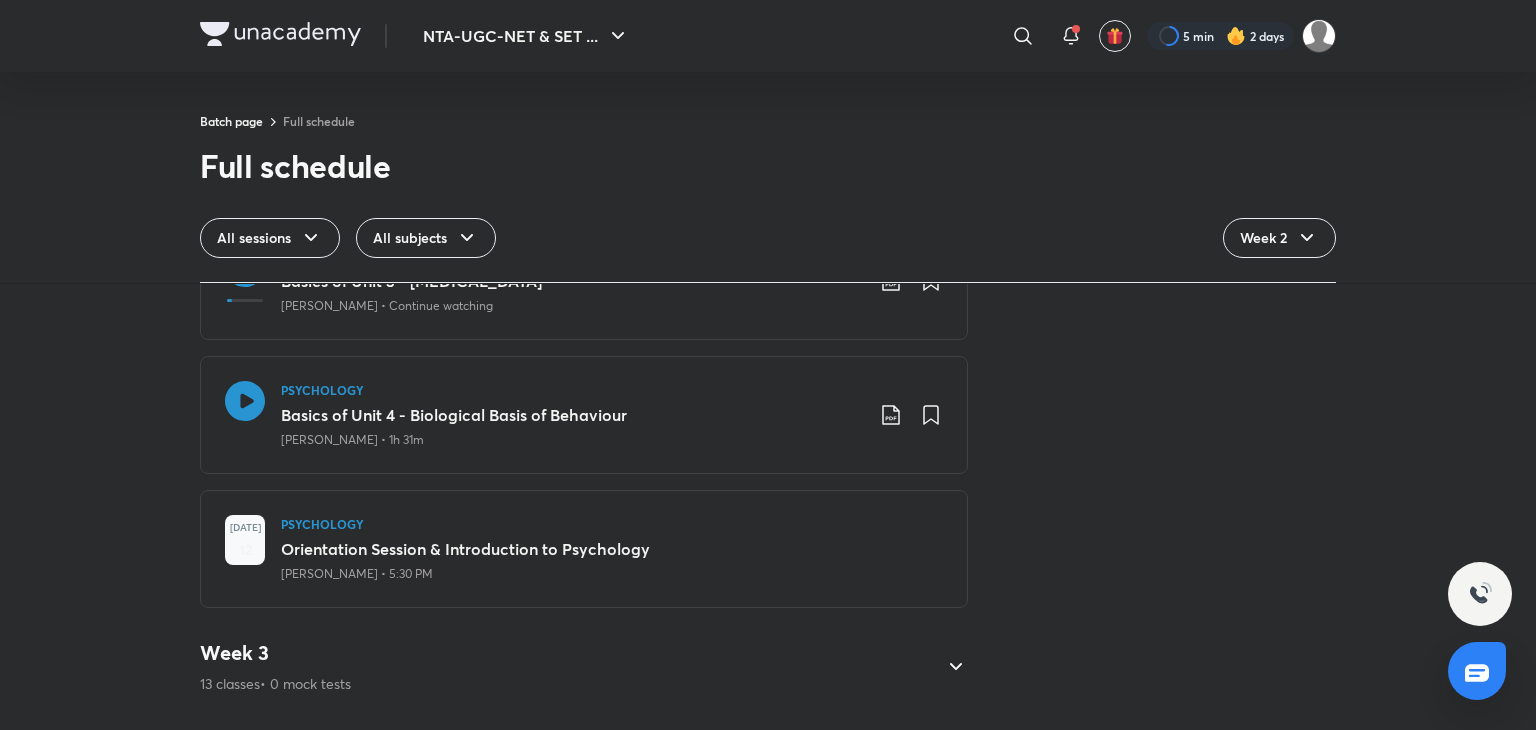 scroll, scrollTop: 1051, scrollLeft: 0, axis: vertical 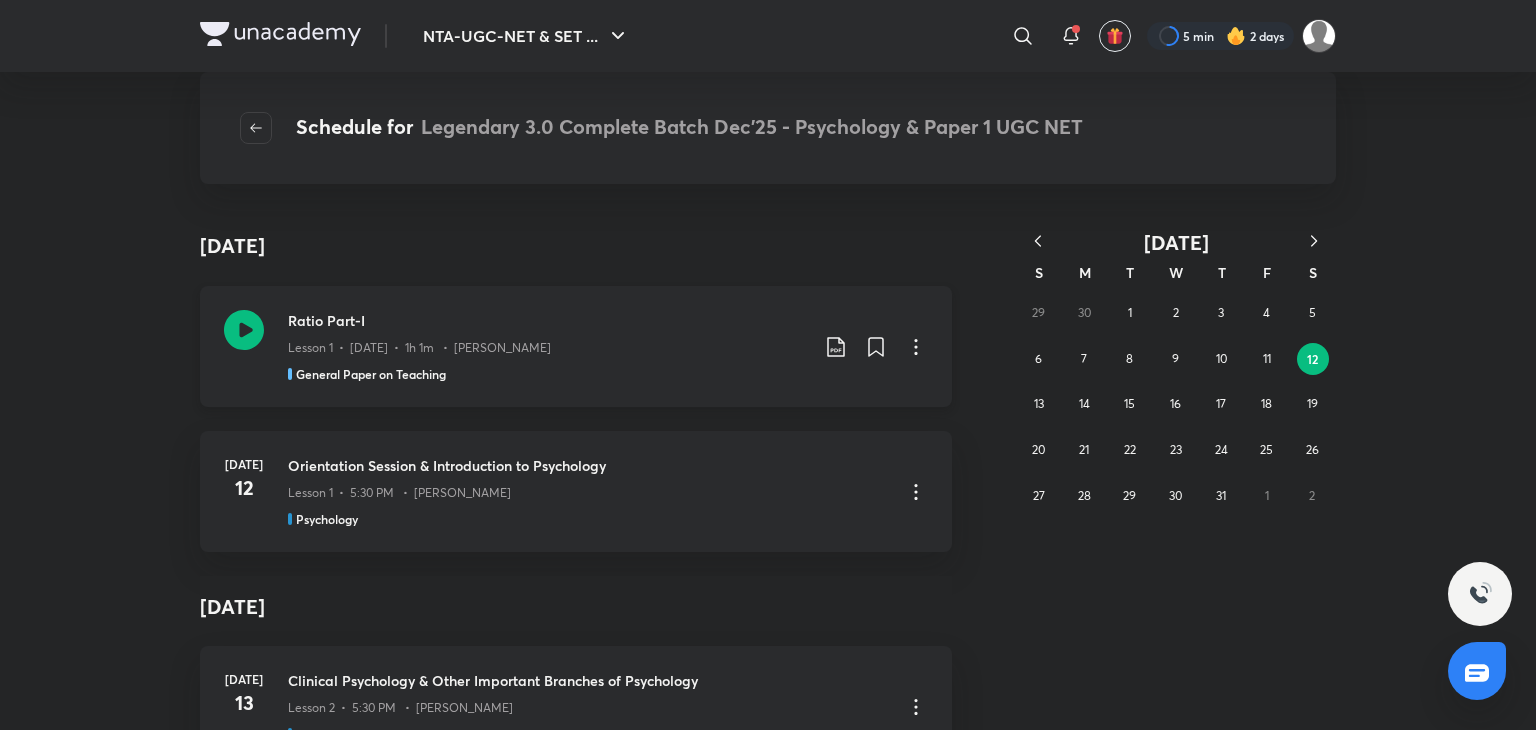 click 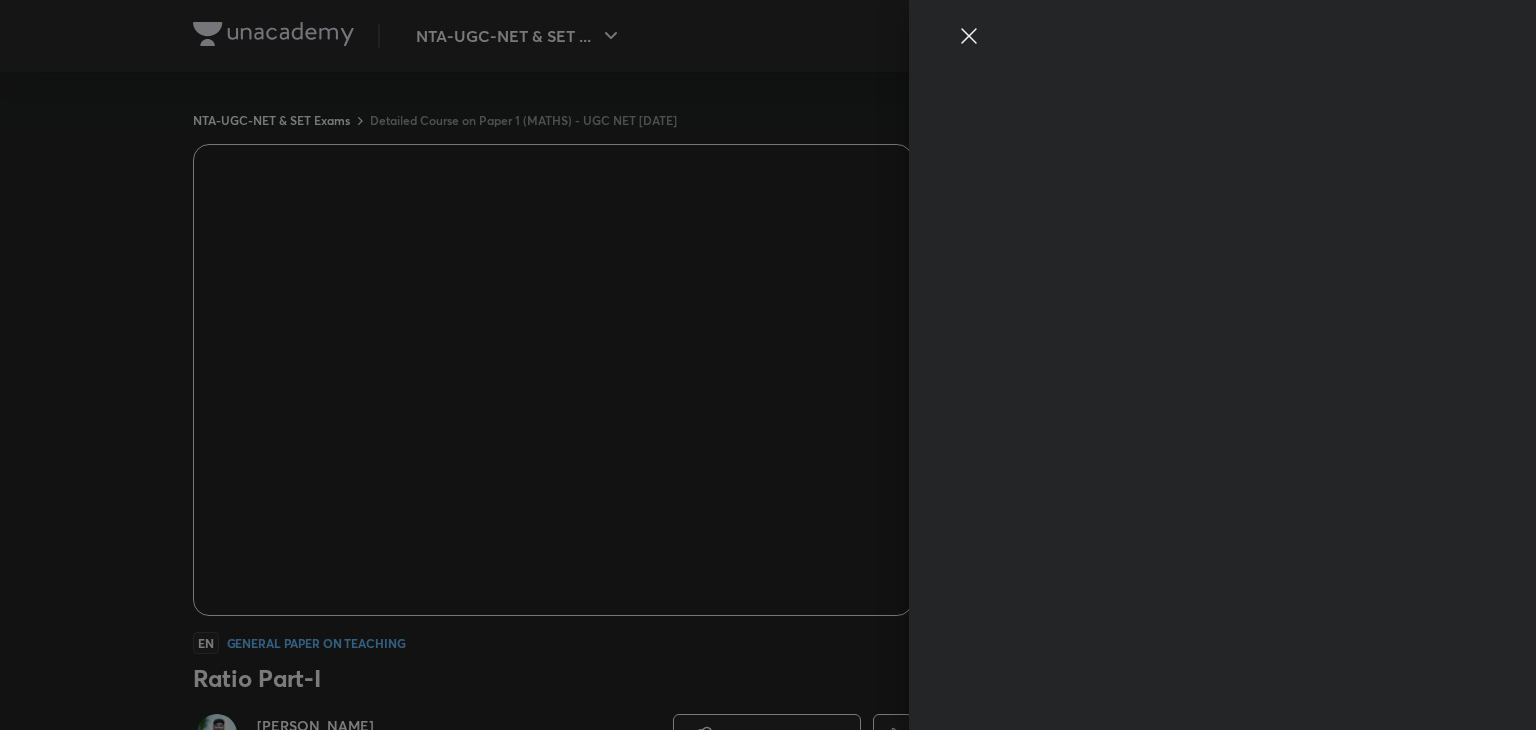 scroll, scrollTop: 0, scrollLeft: 0, axis: both 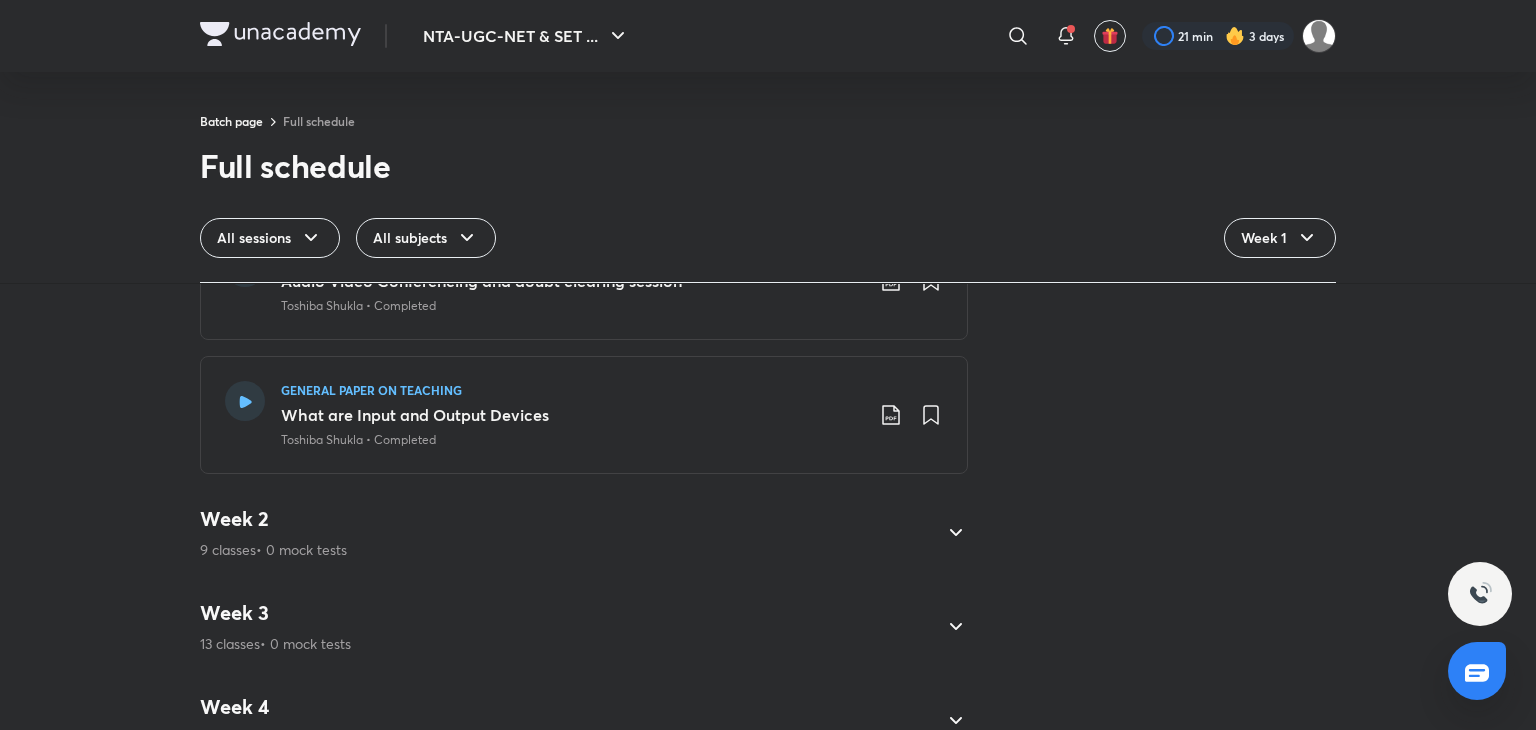click on "Week 2 9 classes  •   0 mock tests" at bounding box center [566, 533] 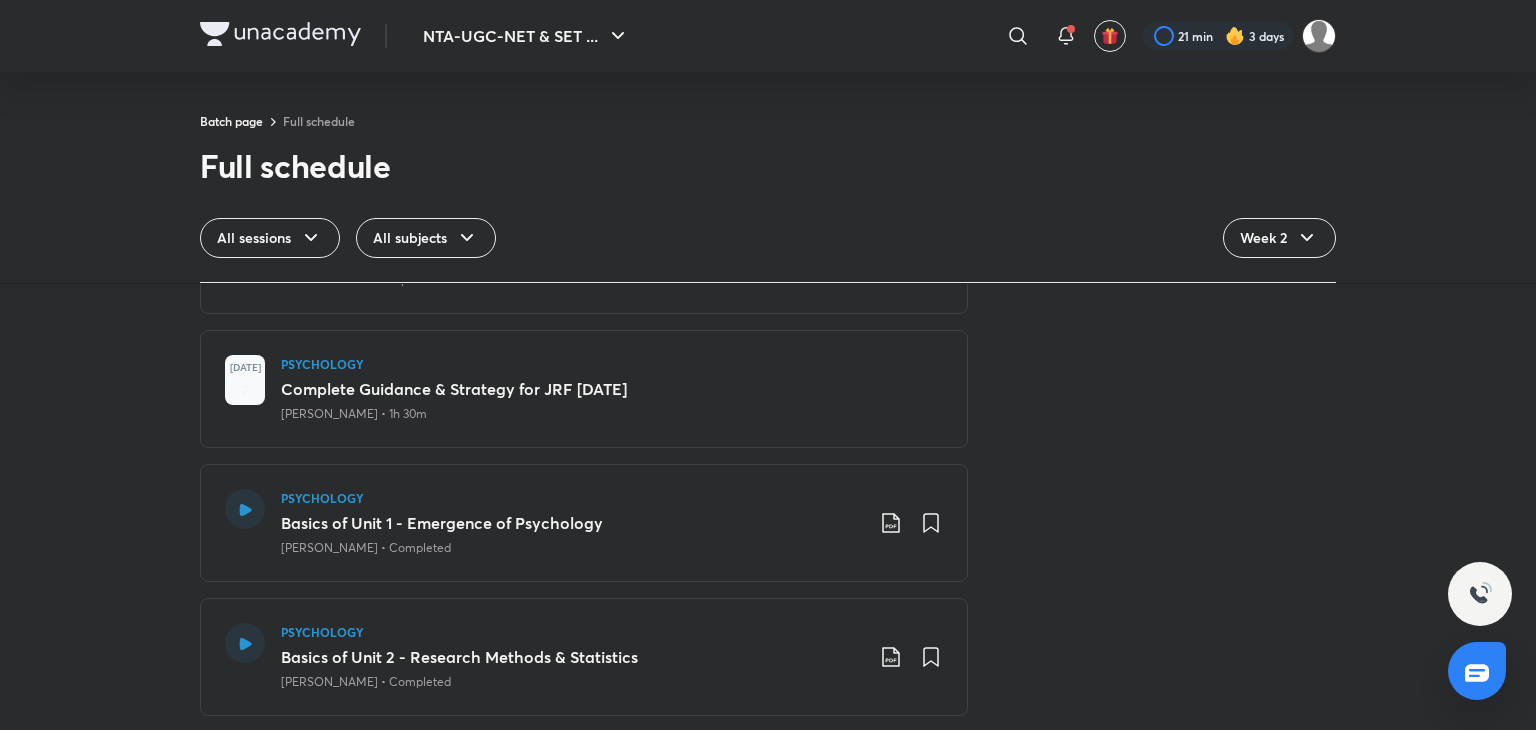scroll, scrollTop: 381, scrollLeft: 0, axis: vertical 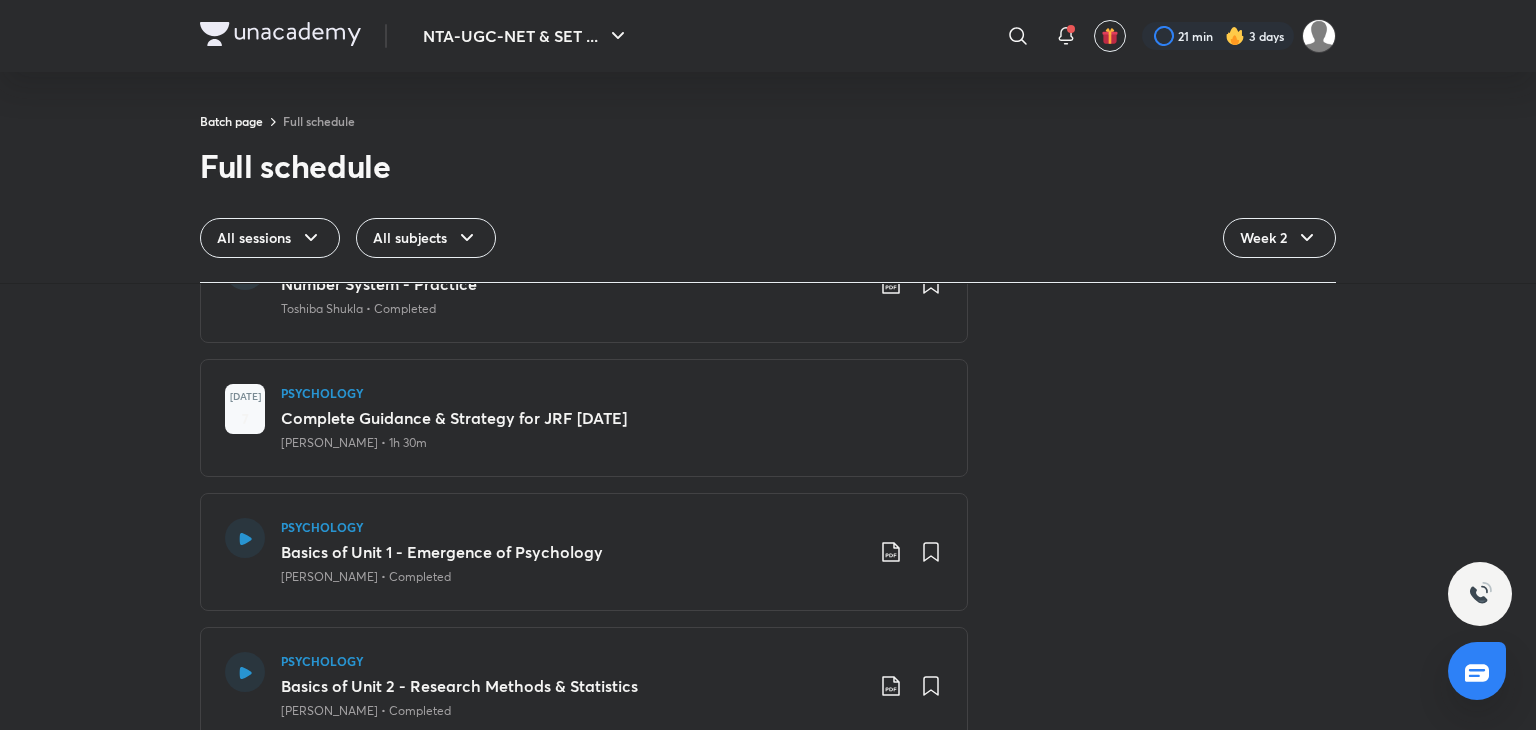 click on "PSYCHOLOGY Basics of Unit 1 - Emergence of Psychology Hafsa Malik • Completed" at bounding box center (584, 552) 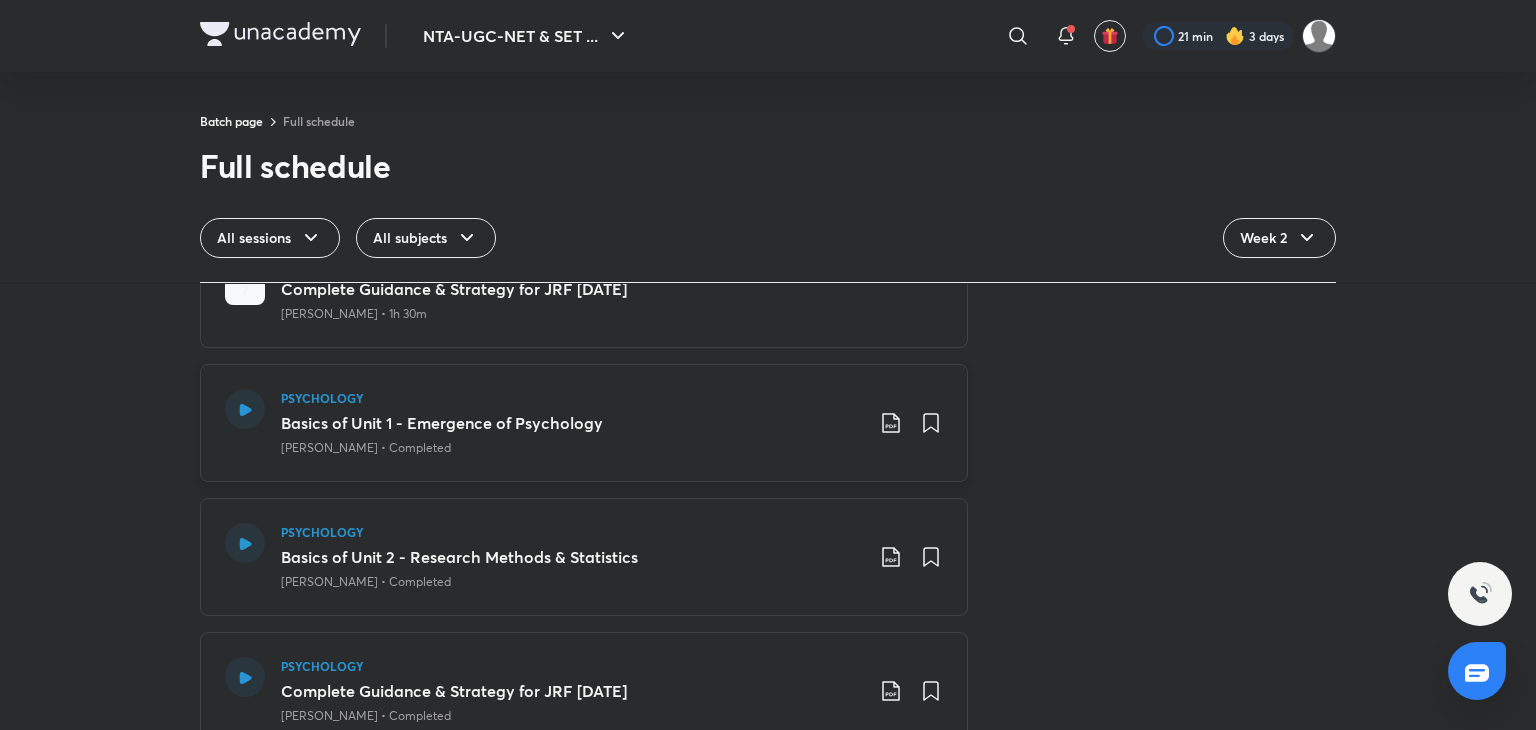 scroll, scrollTop: 515, scrollLeft: 0, axis: vertical 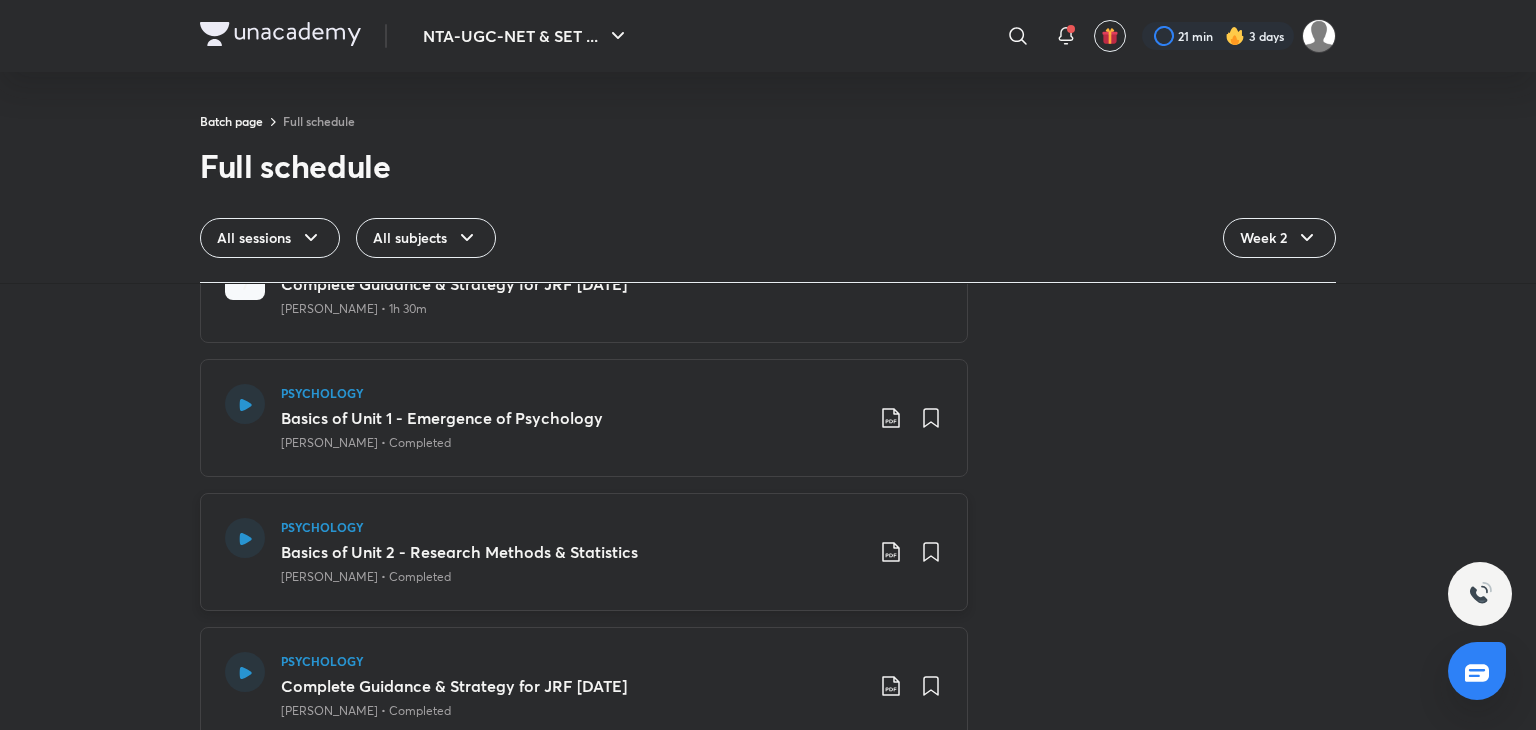 click 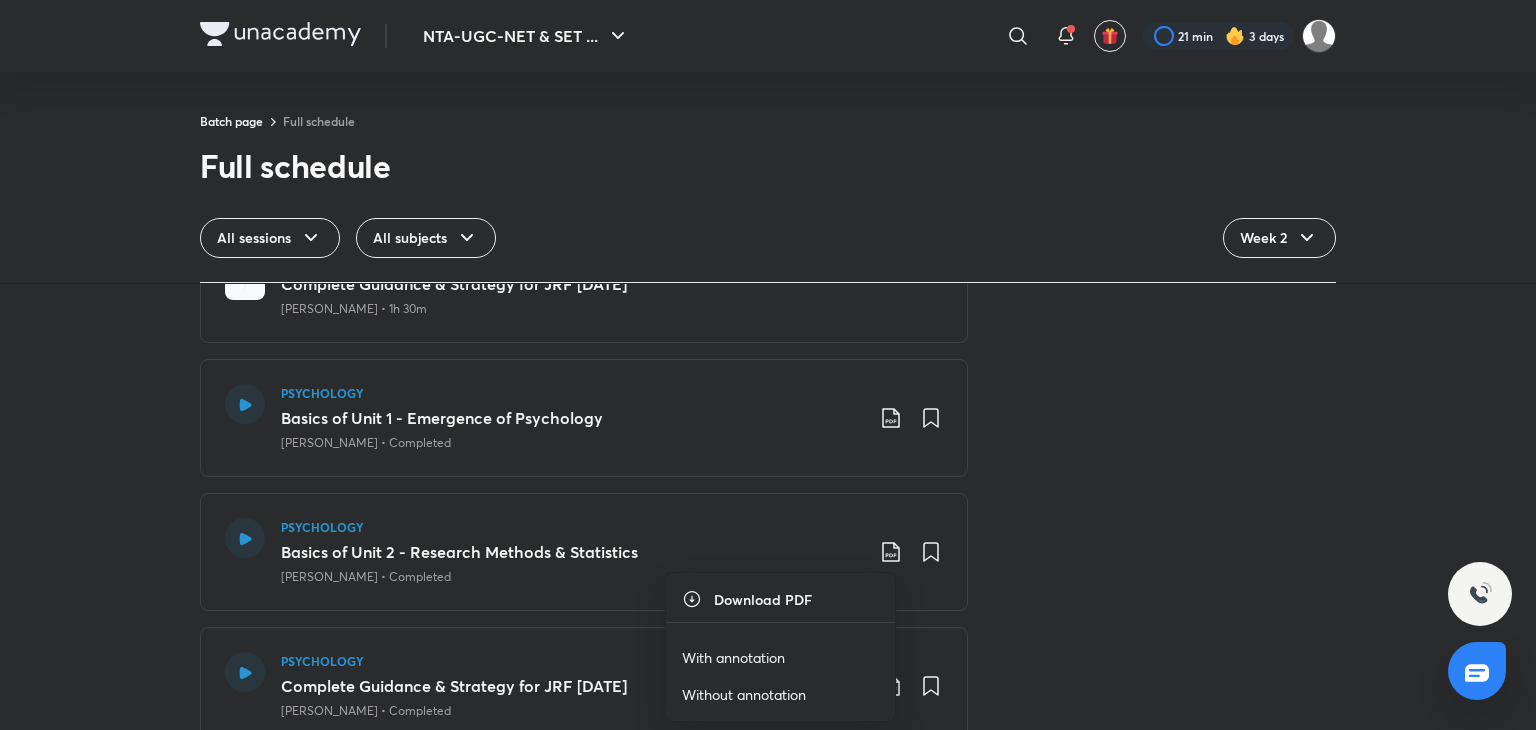 click on "Without annotation" at bounding box center [744, 694] 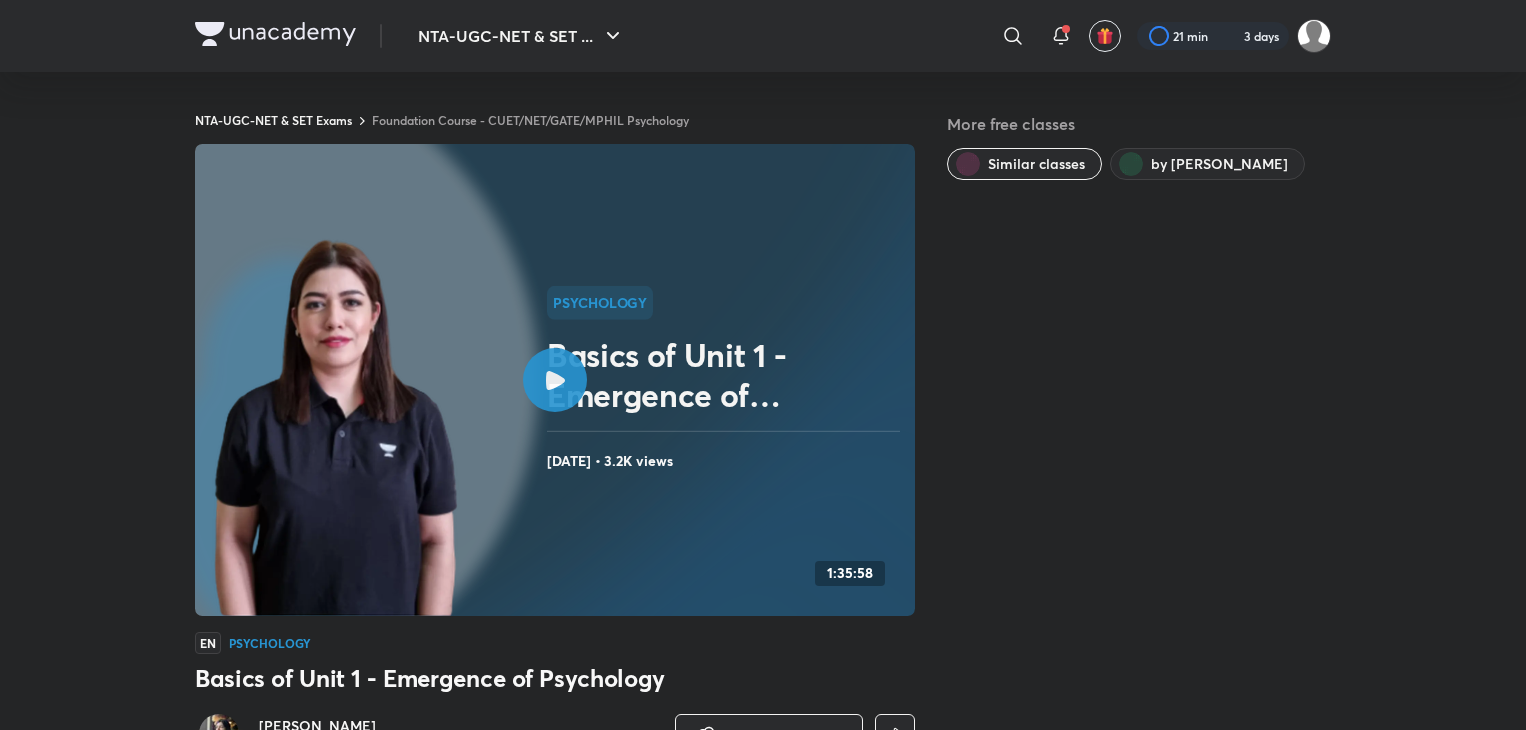 scroll, scrollTop: 0, scrollLeft: 0, axis: both 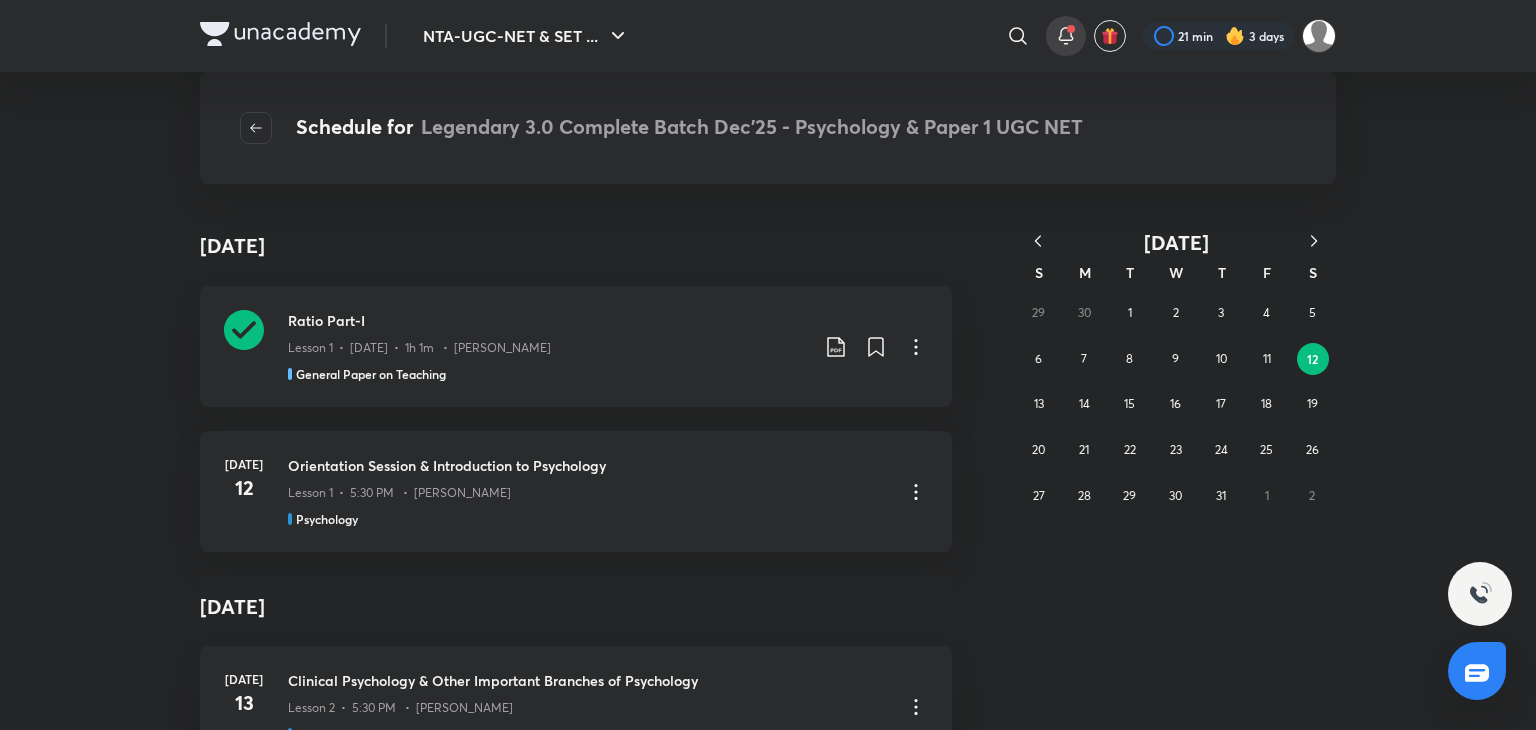 click 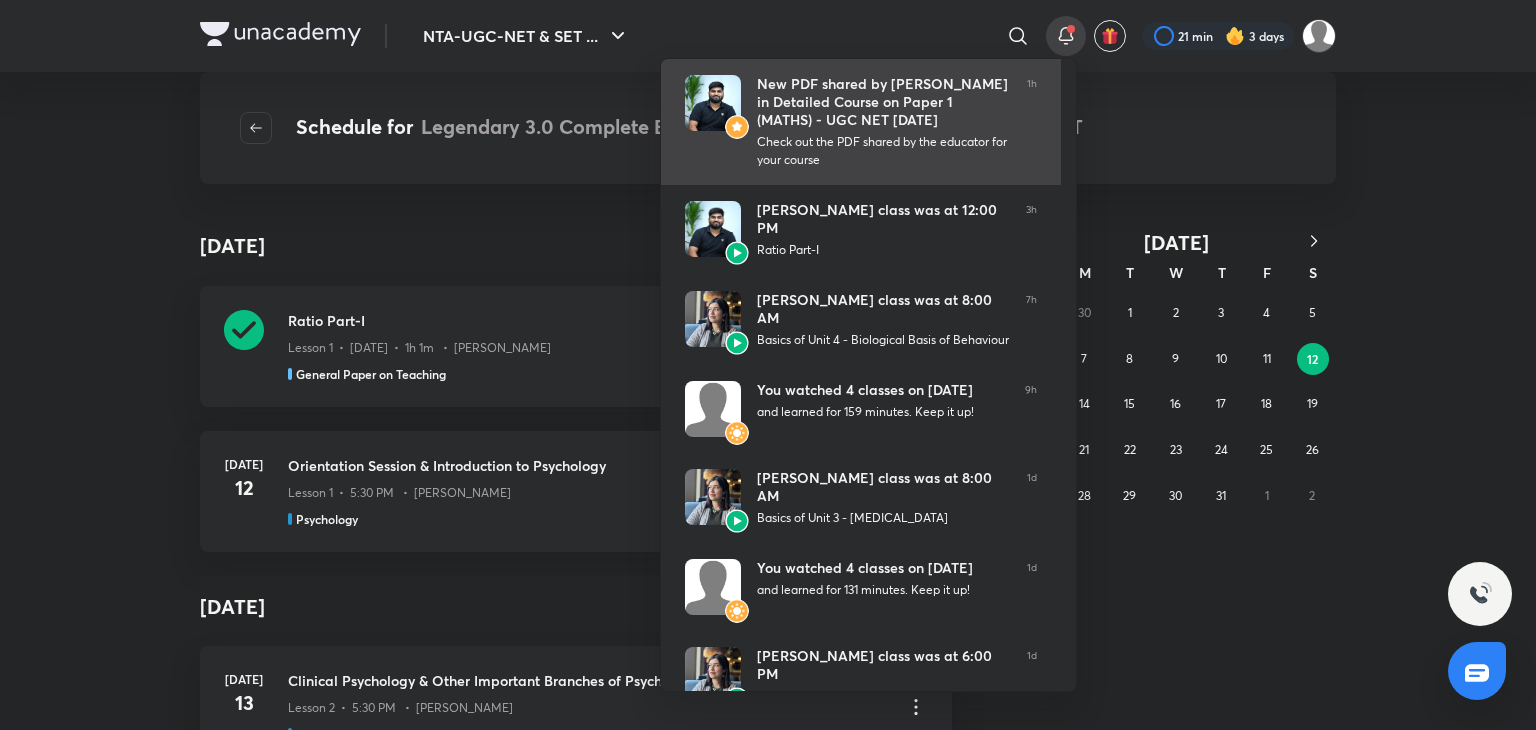 click on "New PDF shared by Rajat Kumar in Detailed Course on Paper 1 (MATHS) - UGC NET DEC 2025" at bounding box center (884, 102) 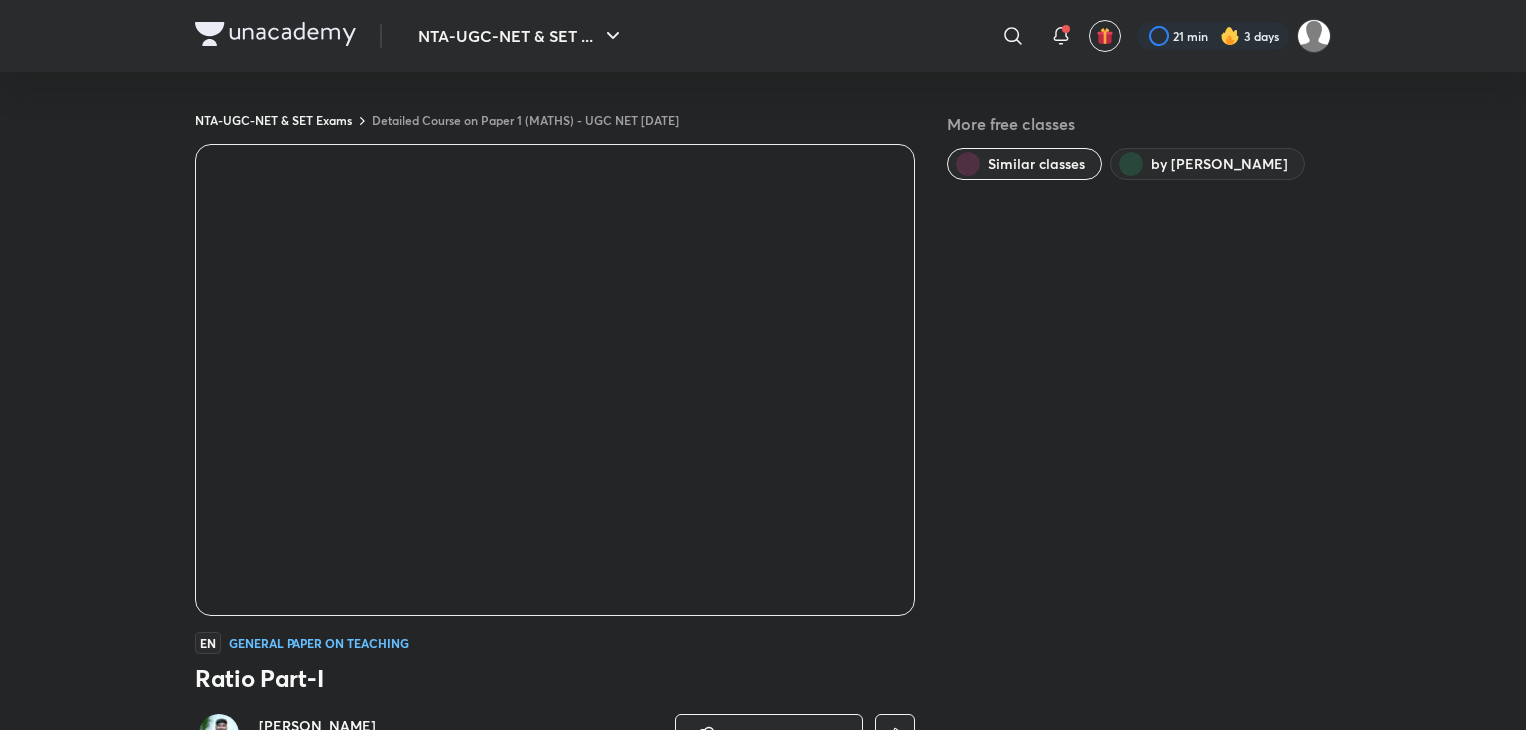 scroll, scrollTop: 0, scrollLeft: 0, axis: both 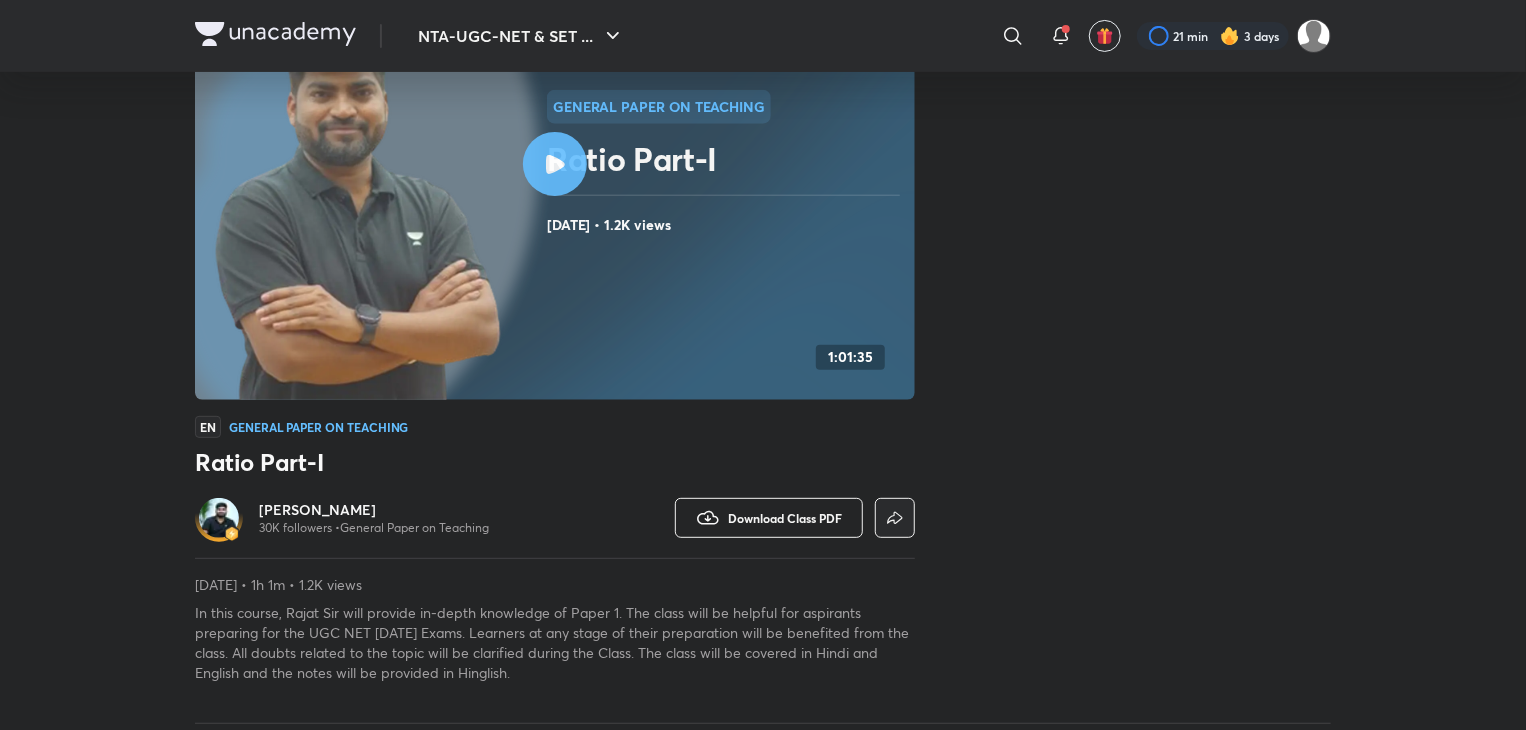 click on "Download Class PDF" at bounding box center [785, 518] 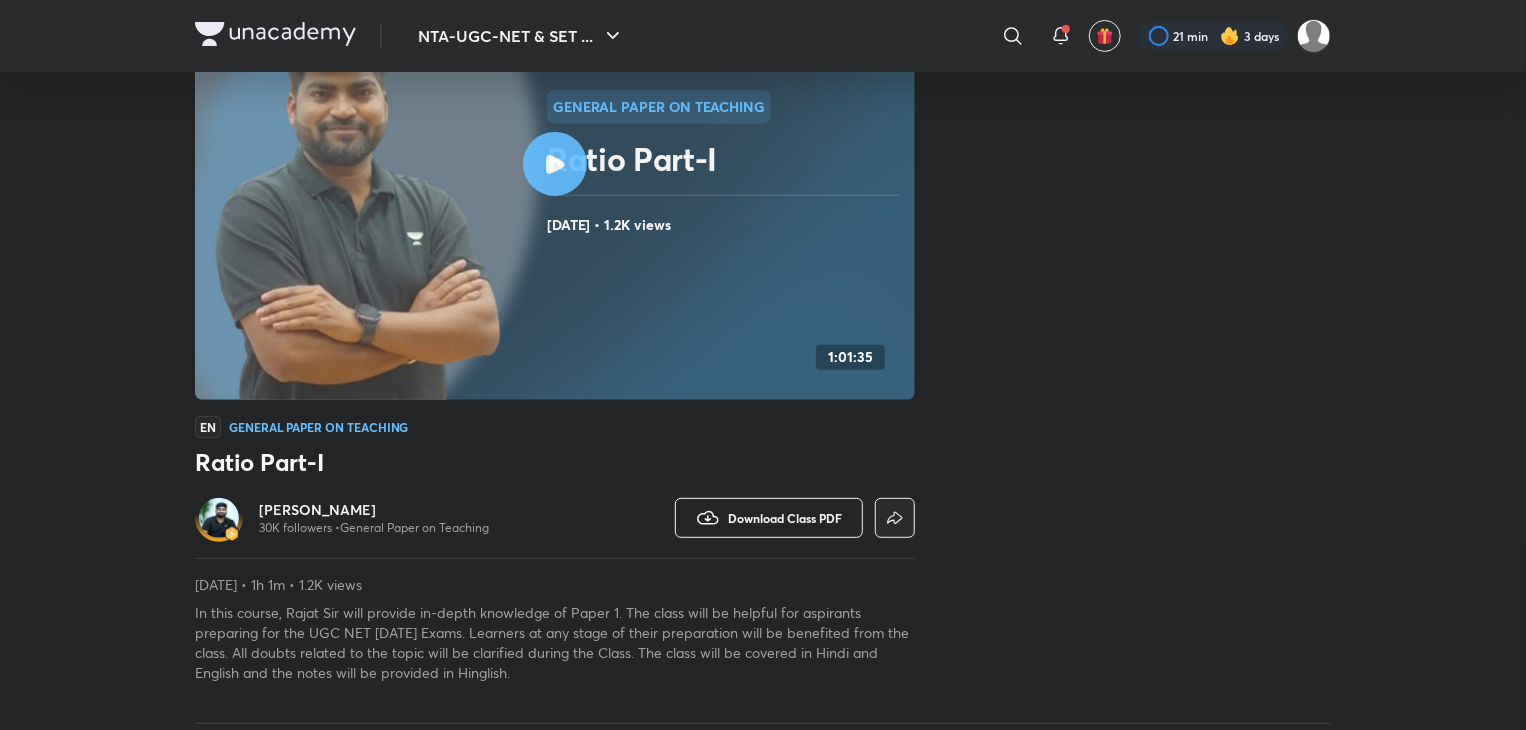 click on "Download Class PDF" at bounding box center [785, 518] 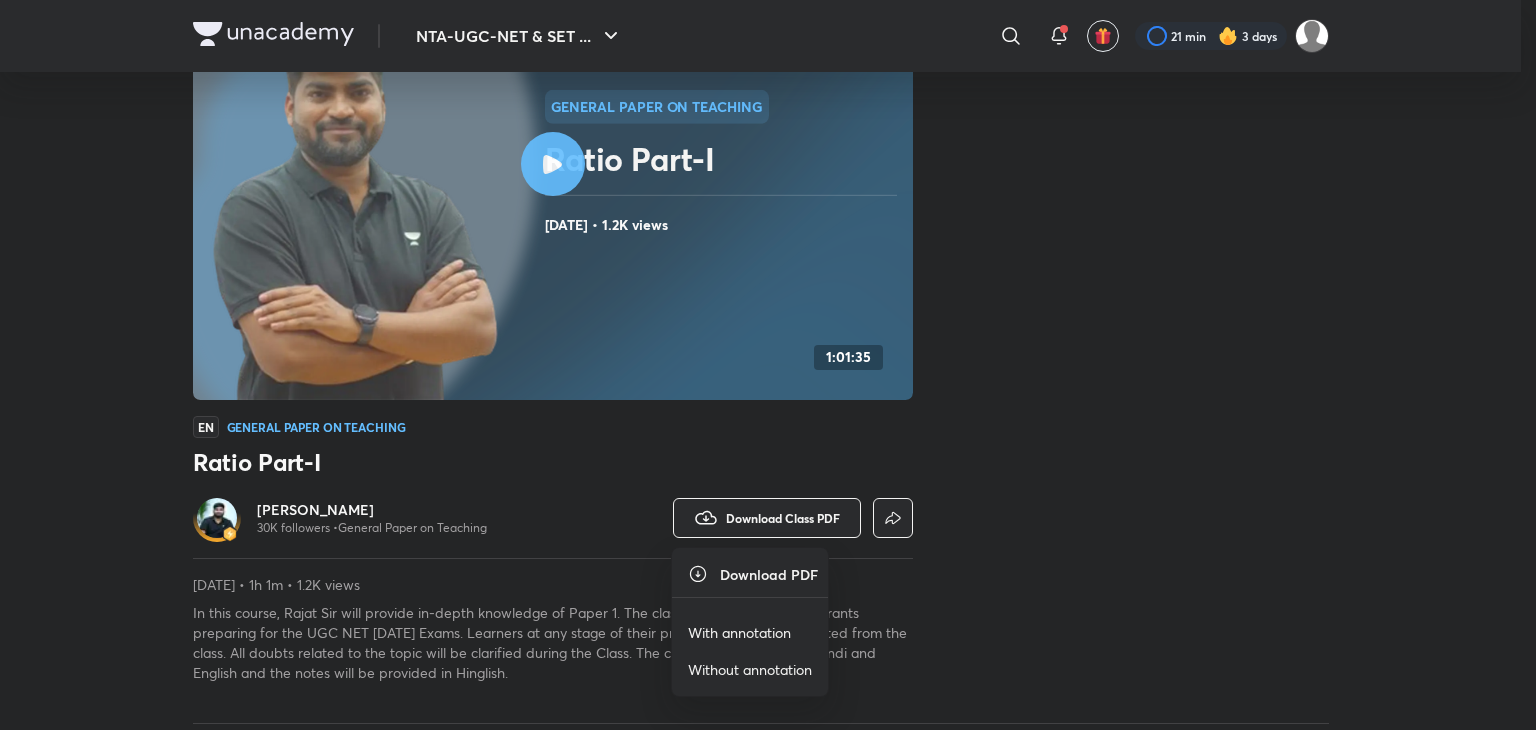 click on "Without annotation" at bounding box center (750, 669) 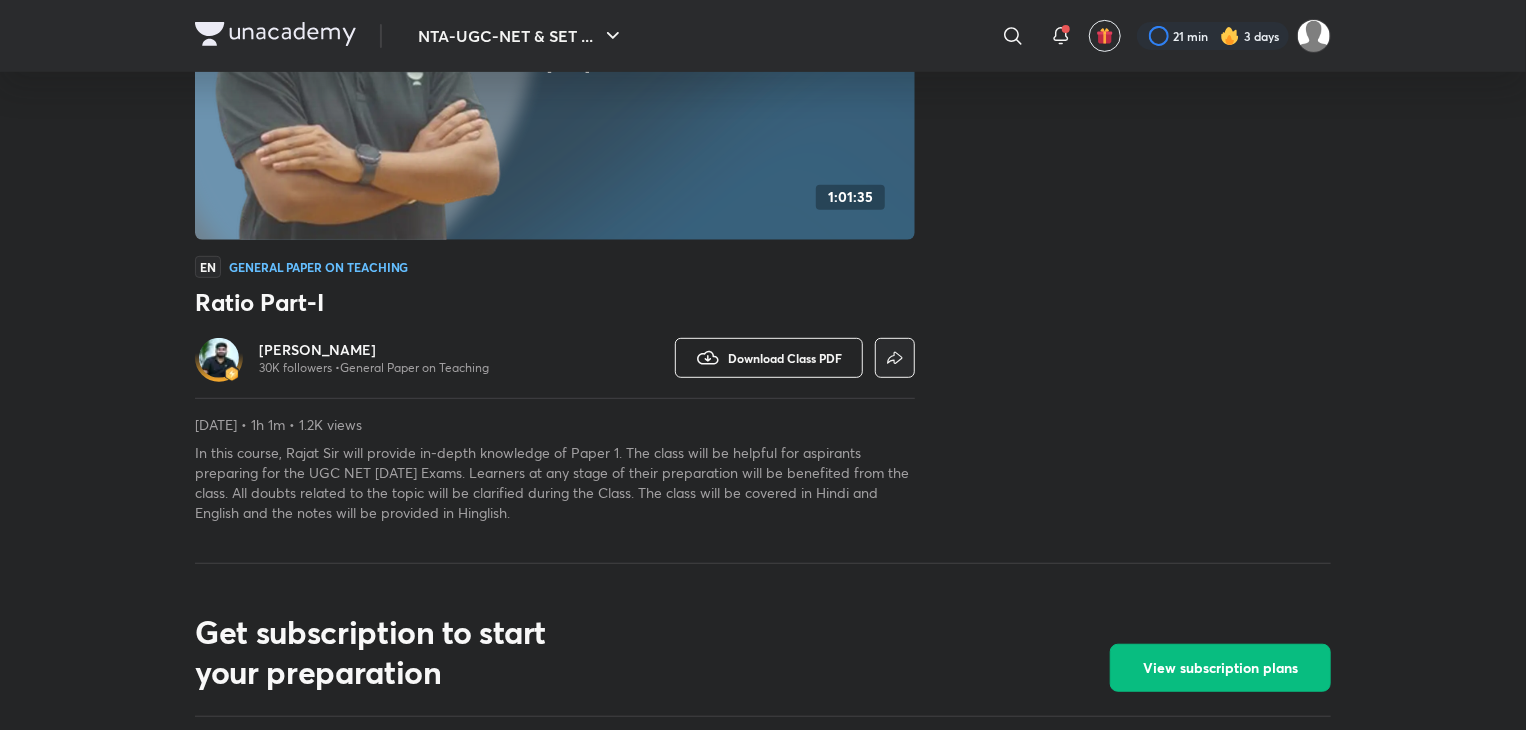 scroll, scrollTop: 0, scrollLeft: 0, axis: both 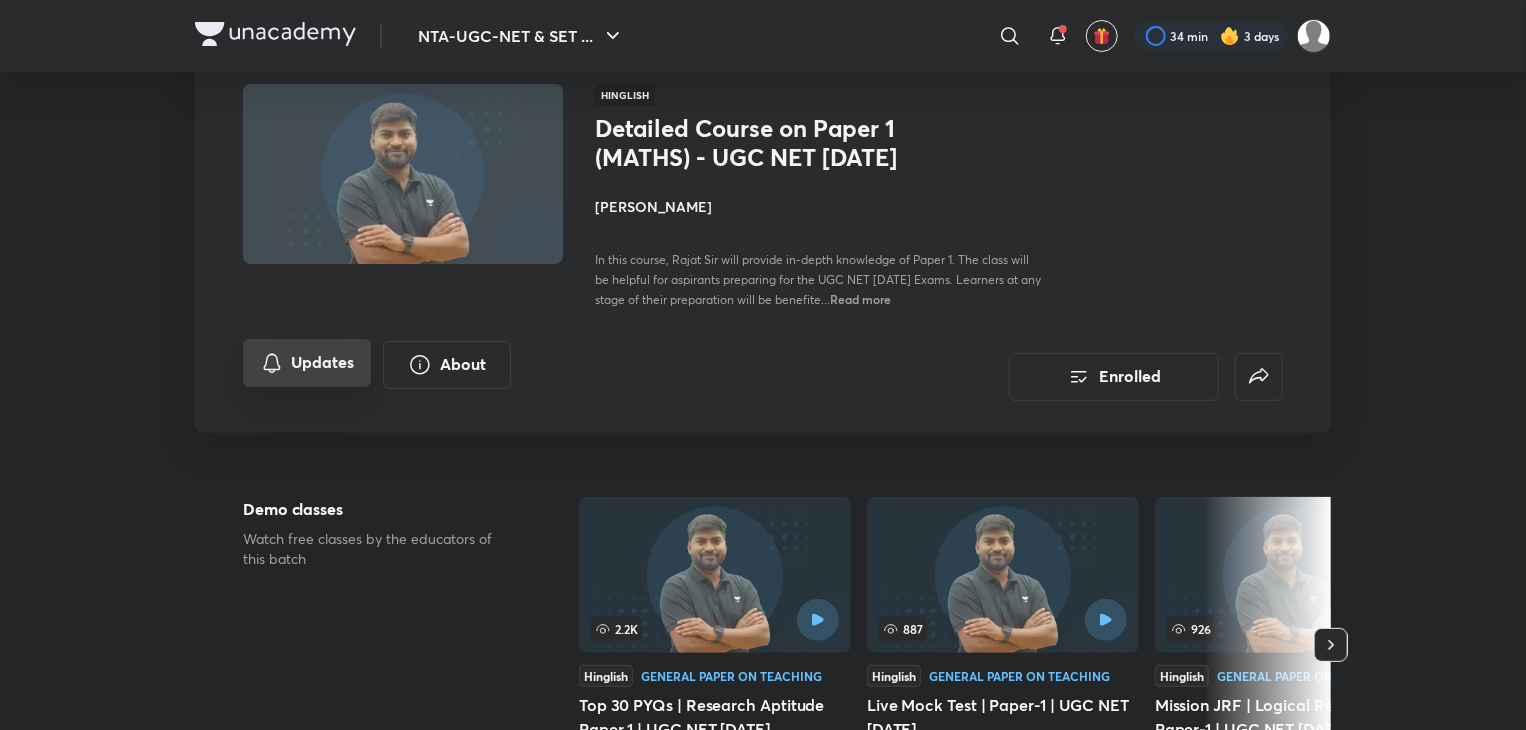 click on "Updates" at bounding box center (307, 363) 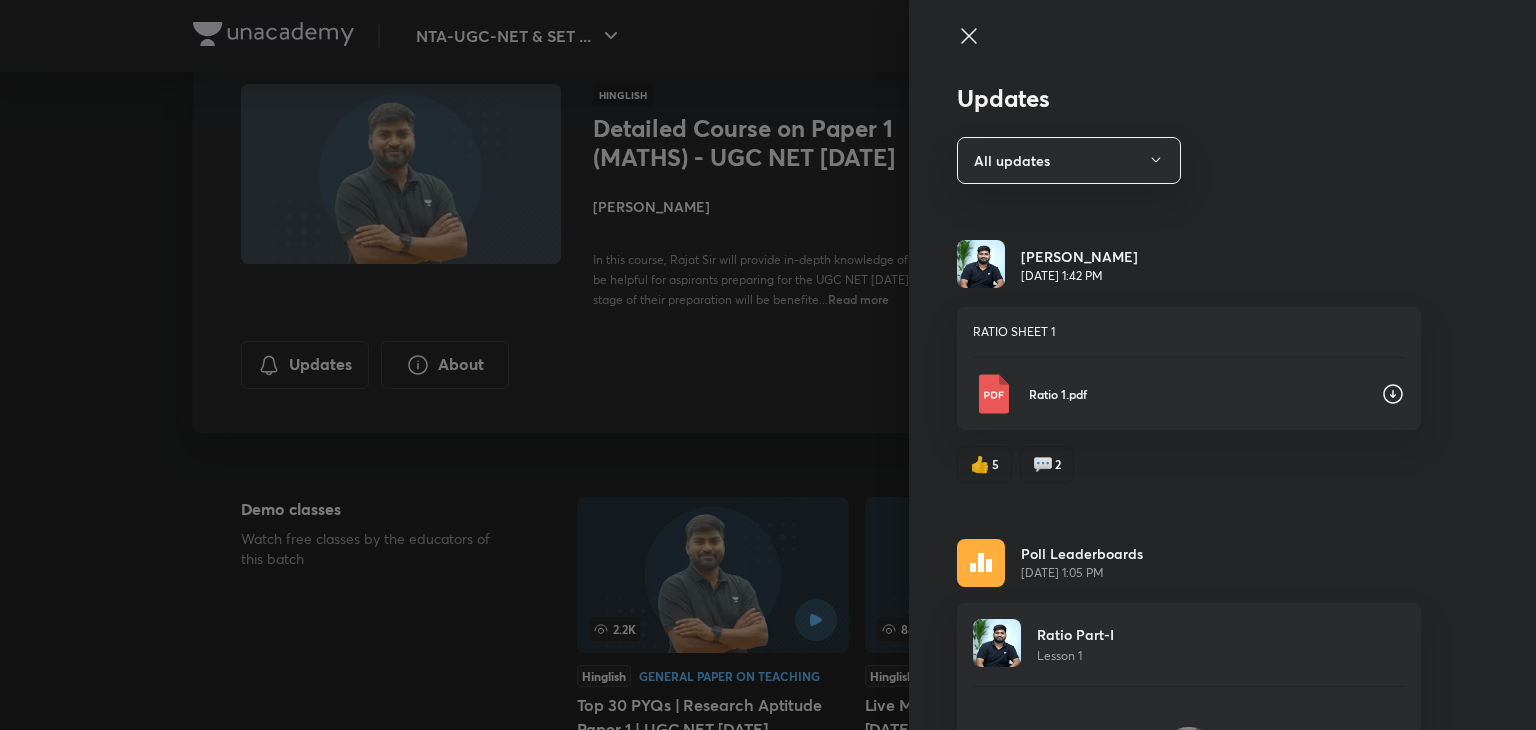 click 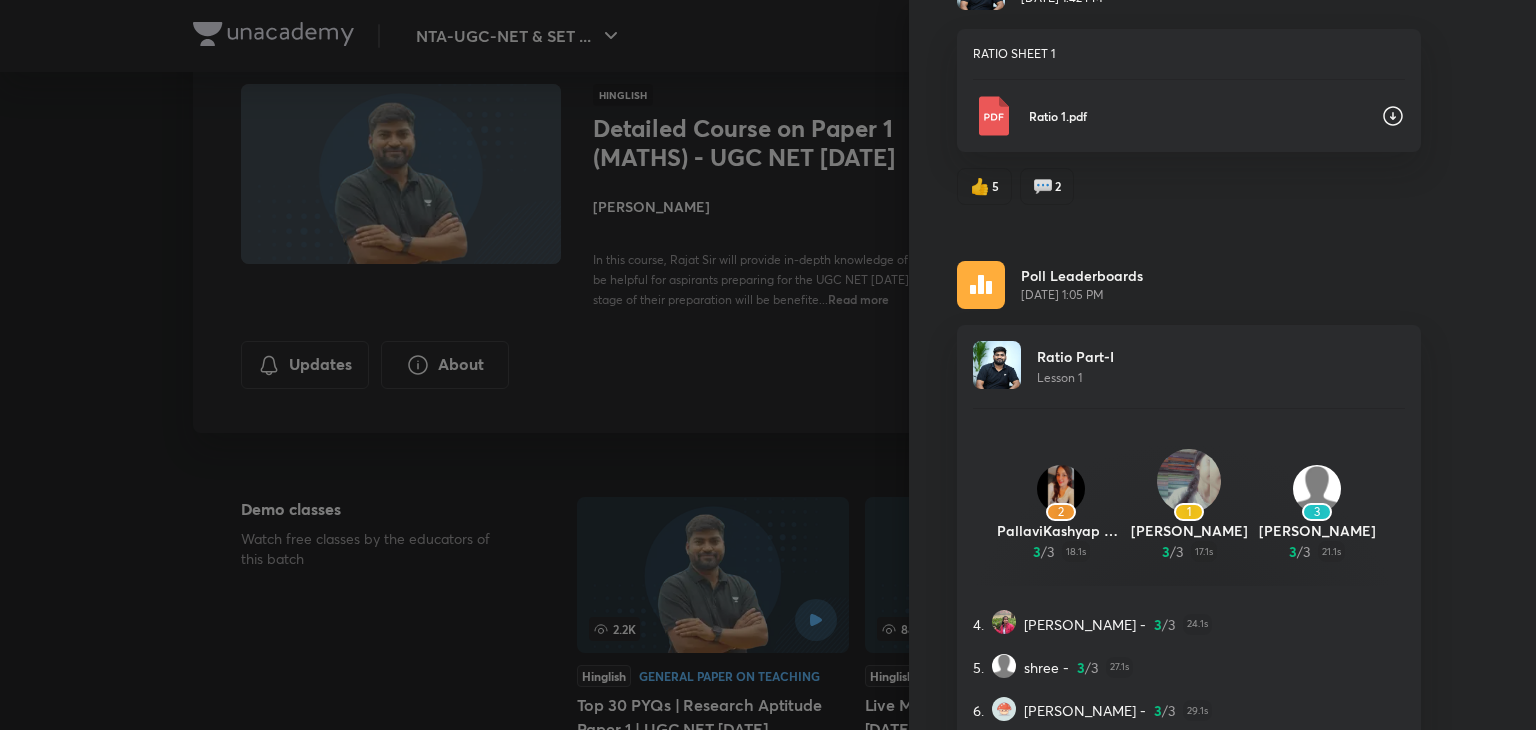 scroll, scrollTop: 379, scrollLeft: 0, axis: vertical 